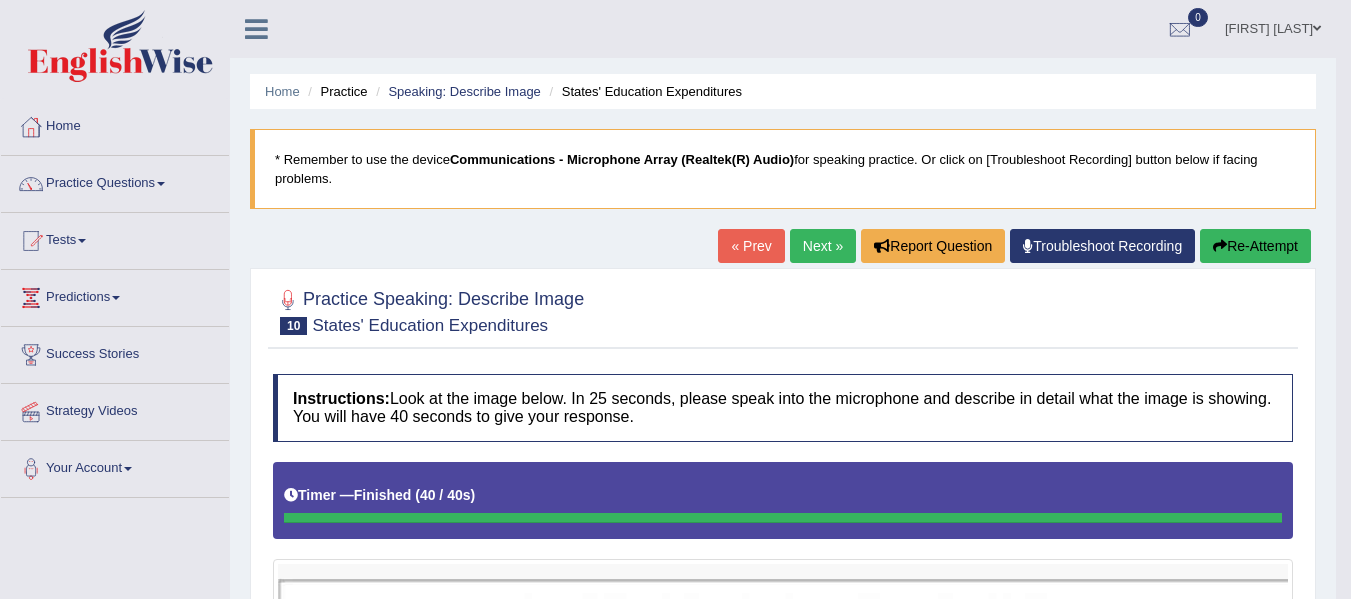 scroll, scrollTop: 0, scrollLeft: 0, axis: both 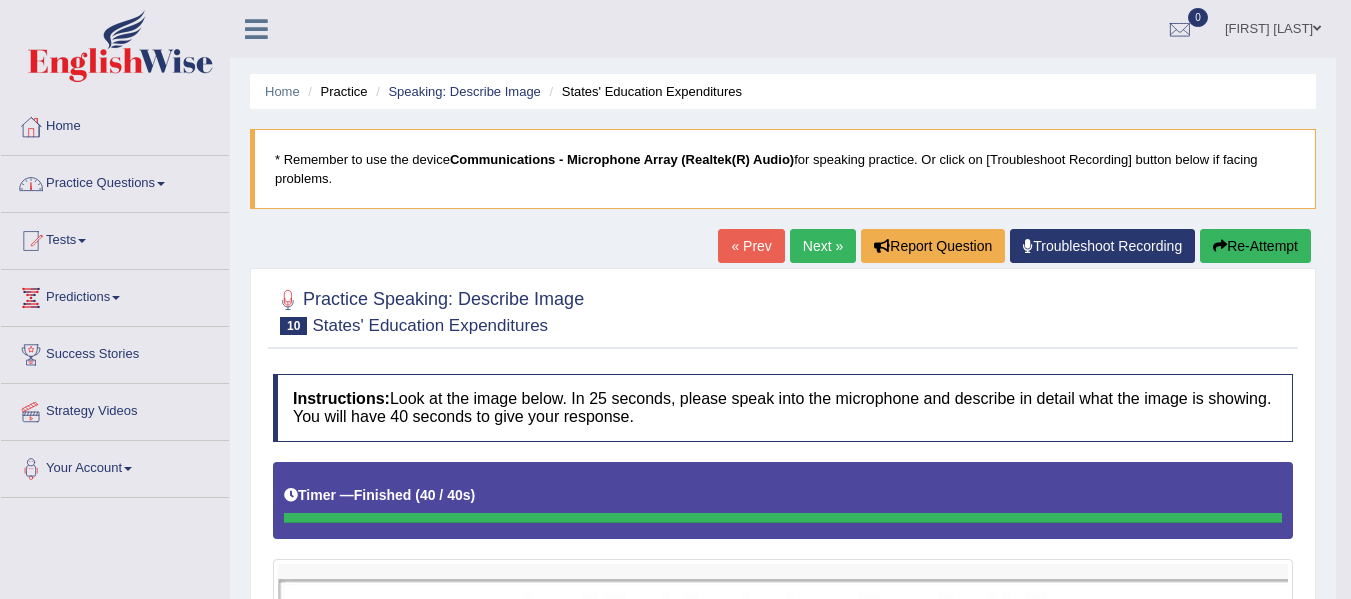 click on "Practice Questions" at bounding box center [115, 181] 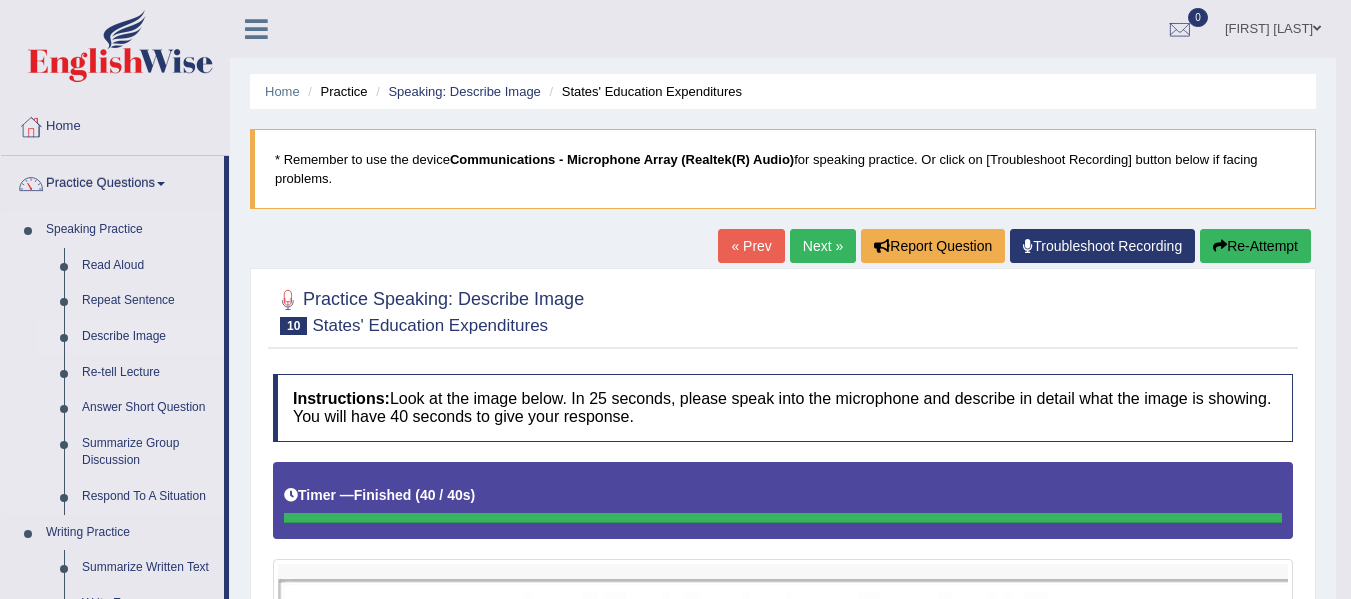 click on "Describe Image" at bounding box center [148, 337] 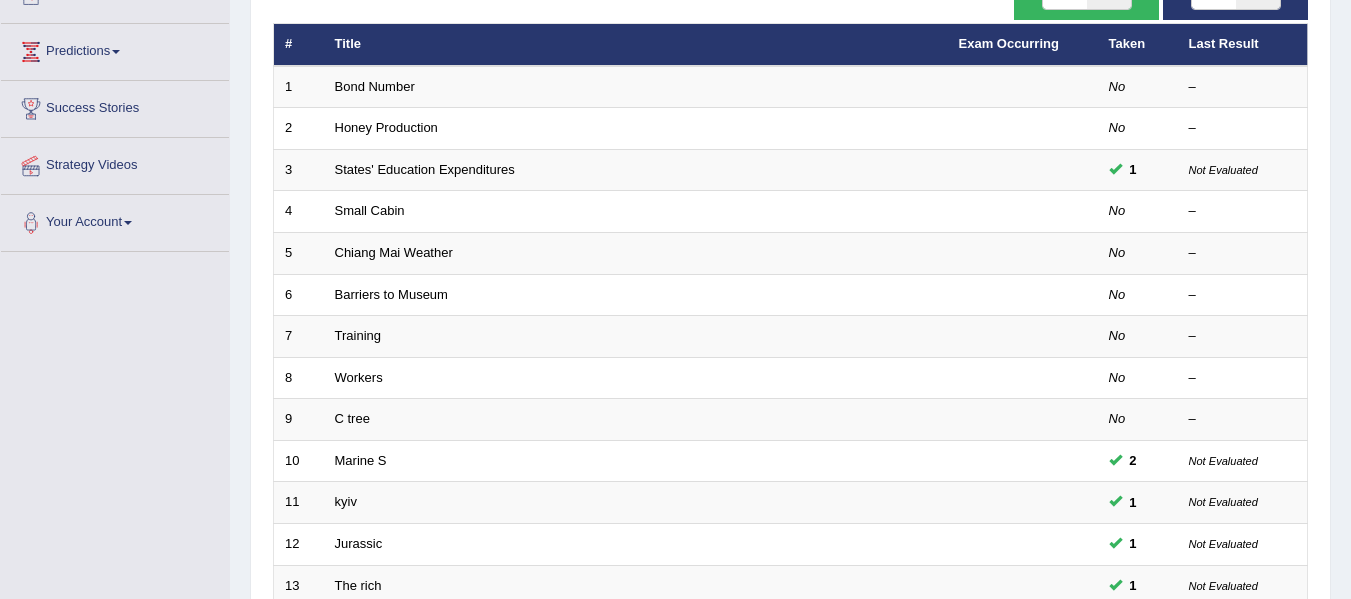 scroll, scrollTop: 246, scrollLeft: 0, axis: vertical 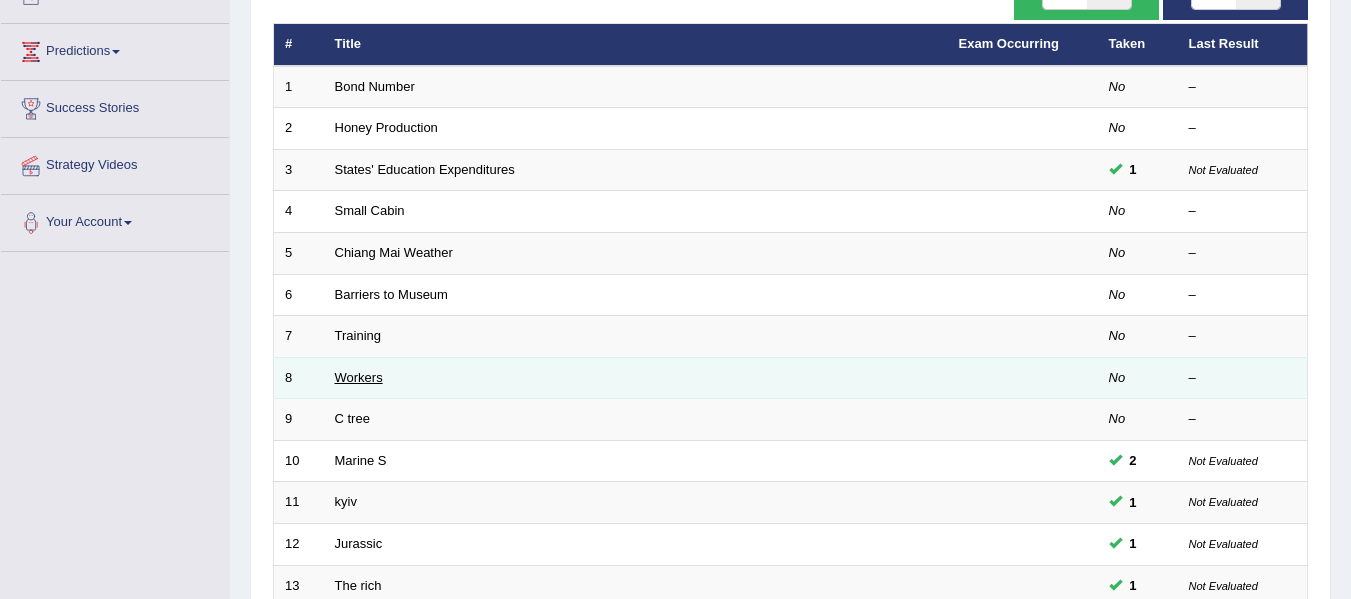 click on "Workers" at bounding box center [359, 377] 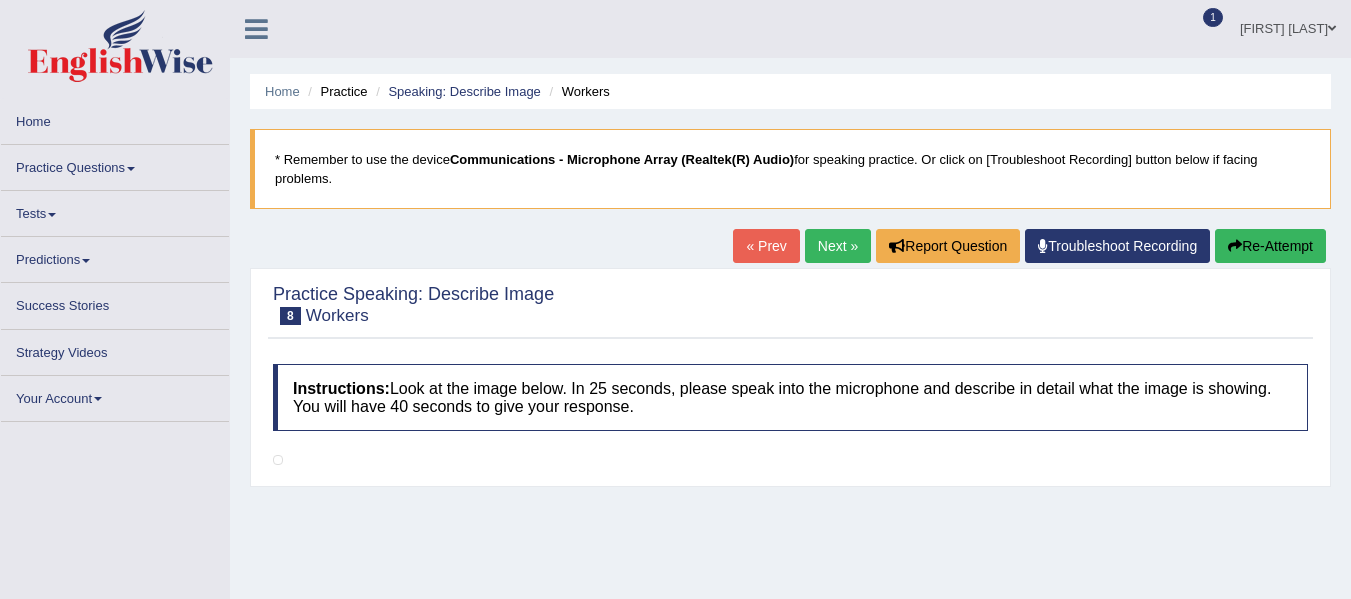scroll, scrollTop: 0, scrollLeft: 0, axis: both 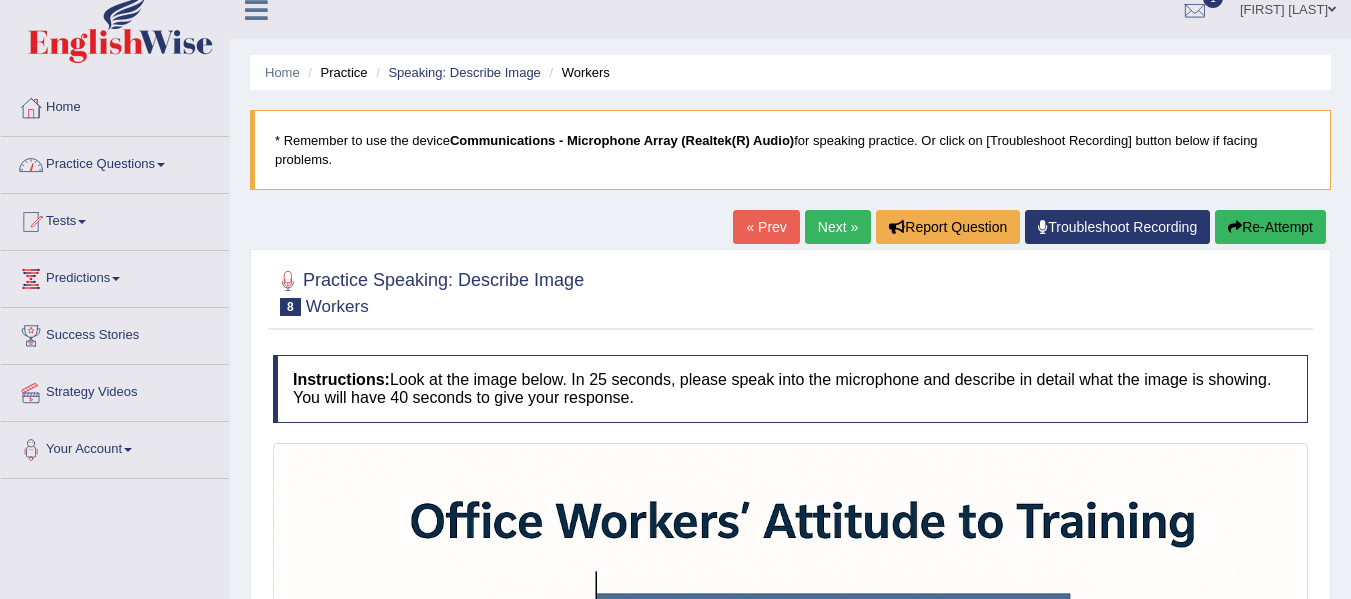 click on "Practice Questions" at bounding box center [115, 162] 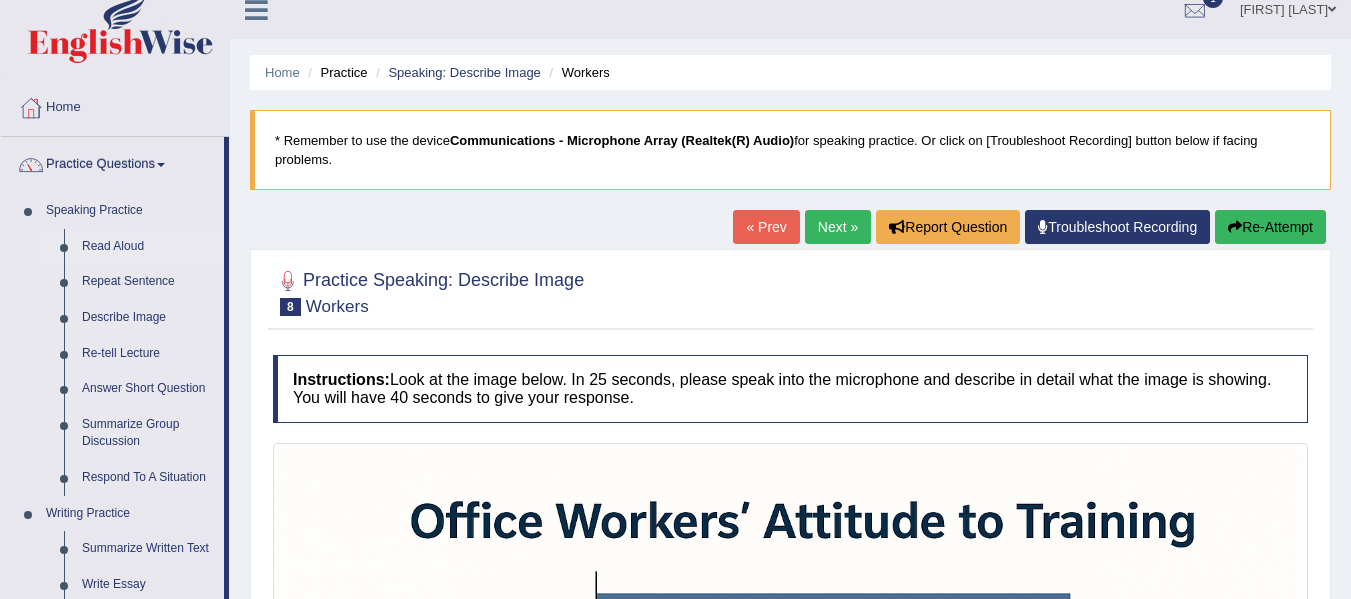 click on "Read Aloud" at bounding box center [148, 247] 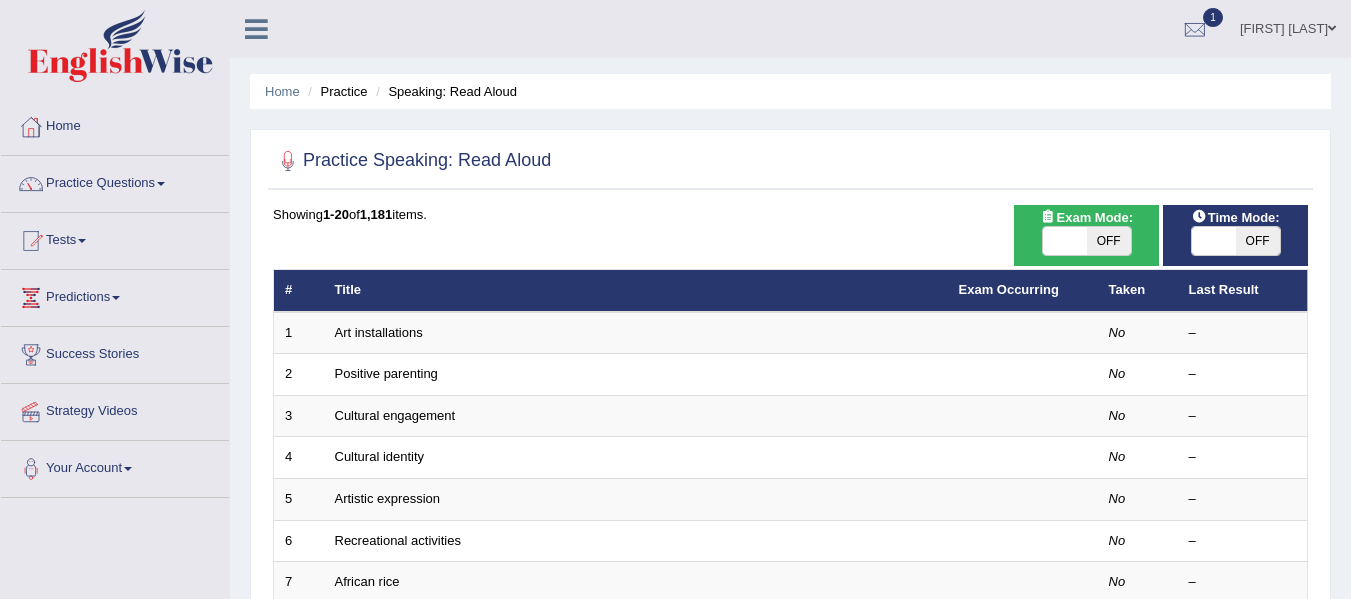 scroll, scrollTop: 0, scrollLeft: 0, axis: both 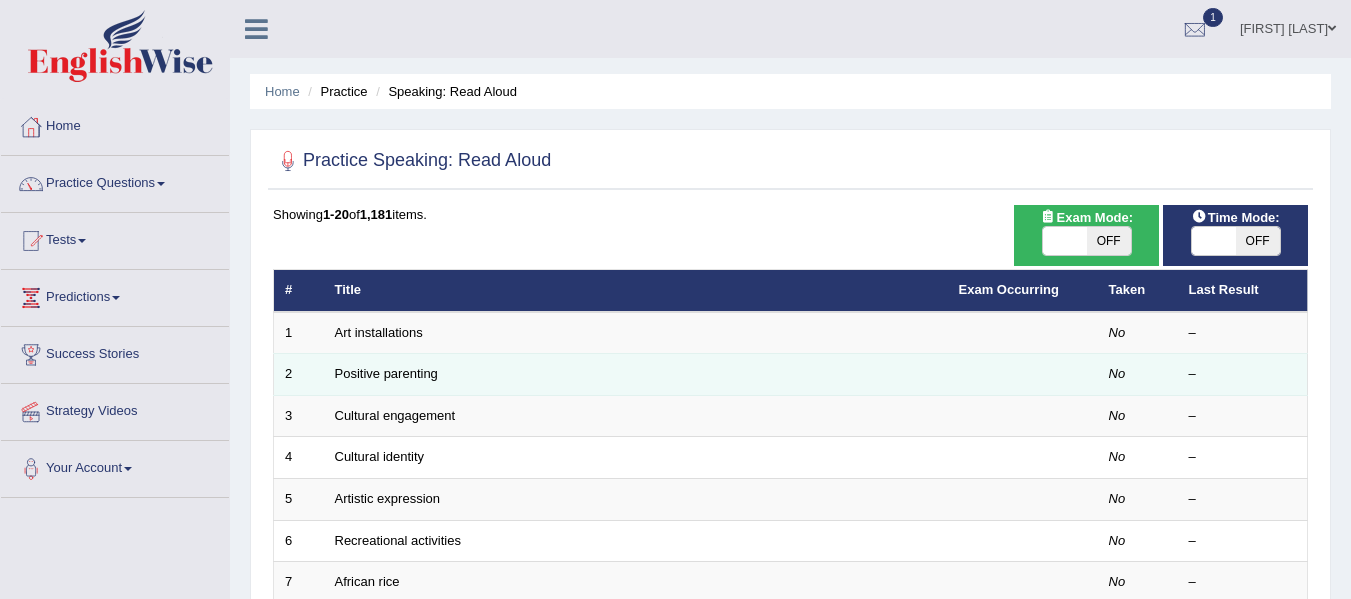 click on "Positive parenting" at bounding box center (636, 375) 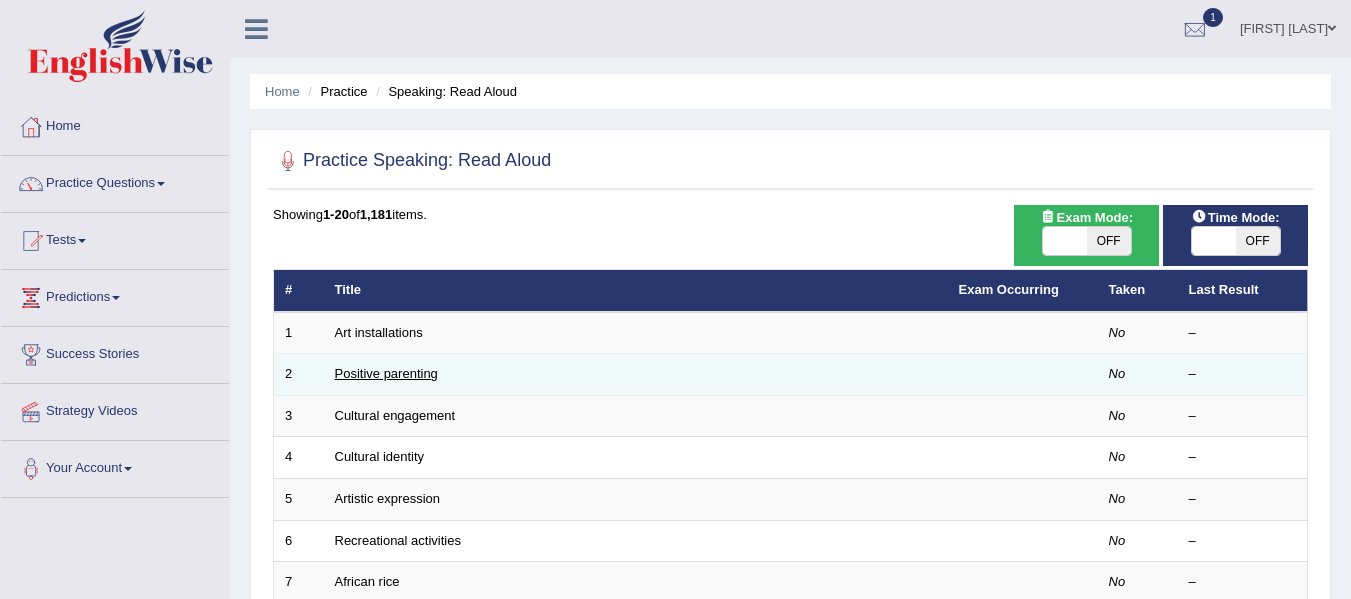 click on "Positive parenting" at bounding box center [386, 373] 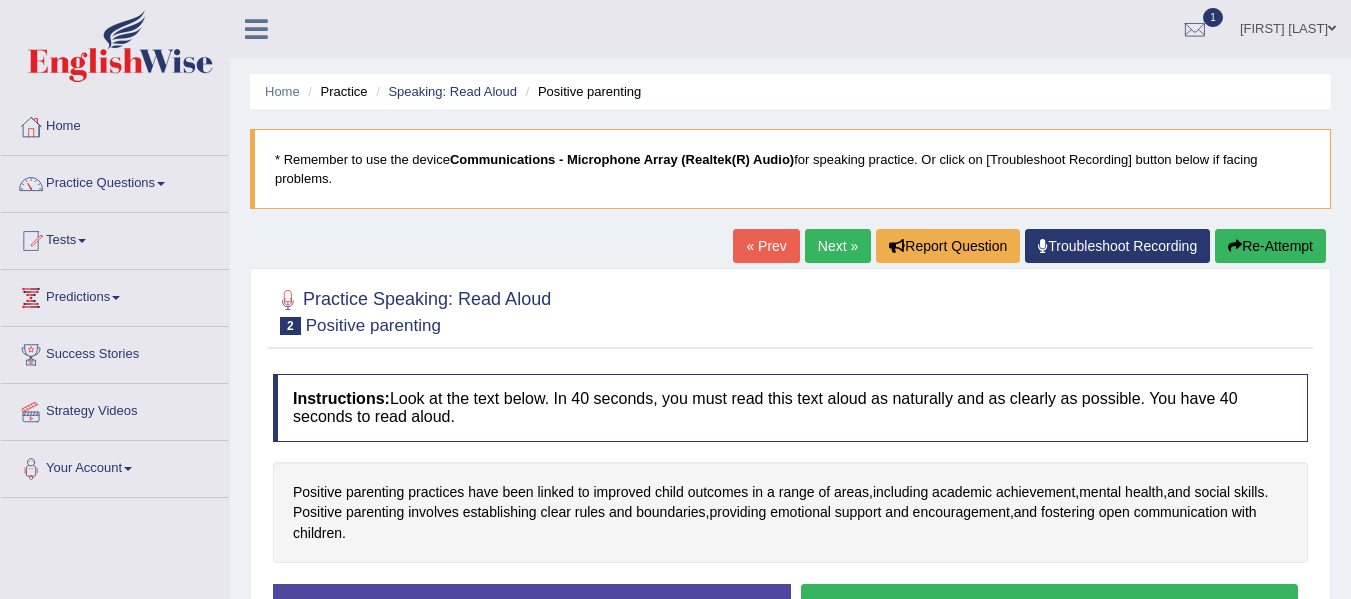 scroll, scrollTop: 0, scrollLeft: 0, axis: both 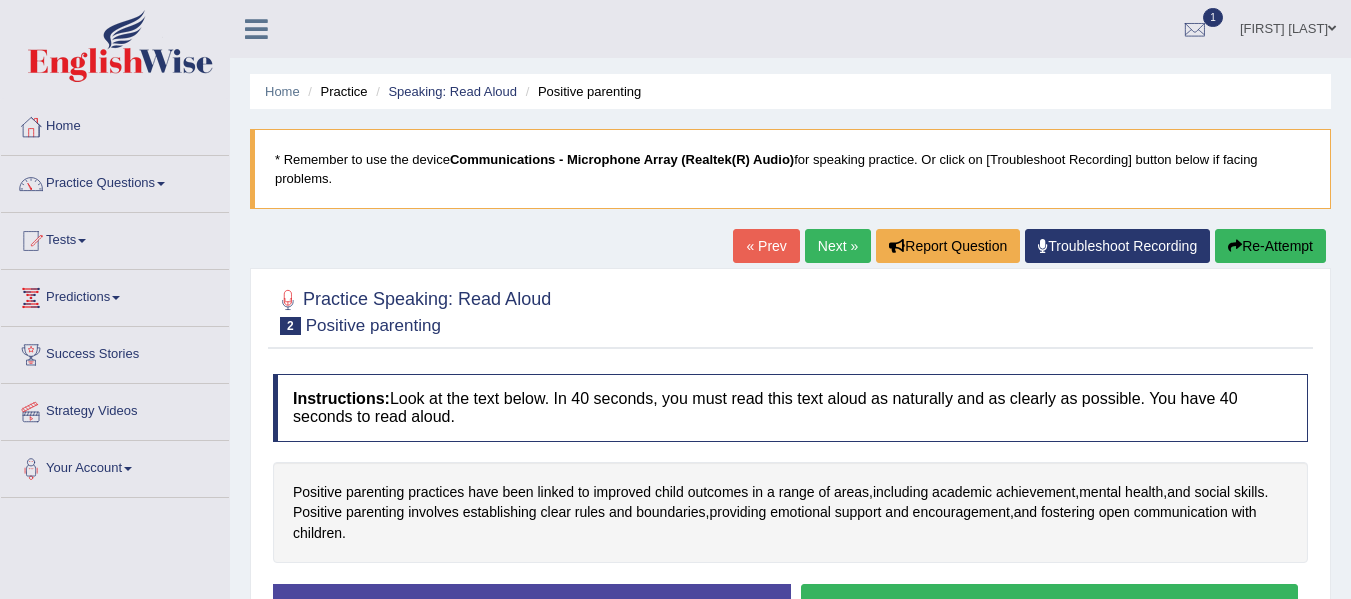 click on "Practice Questions" at bounding box center [115, 181] 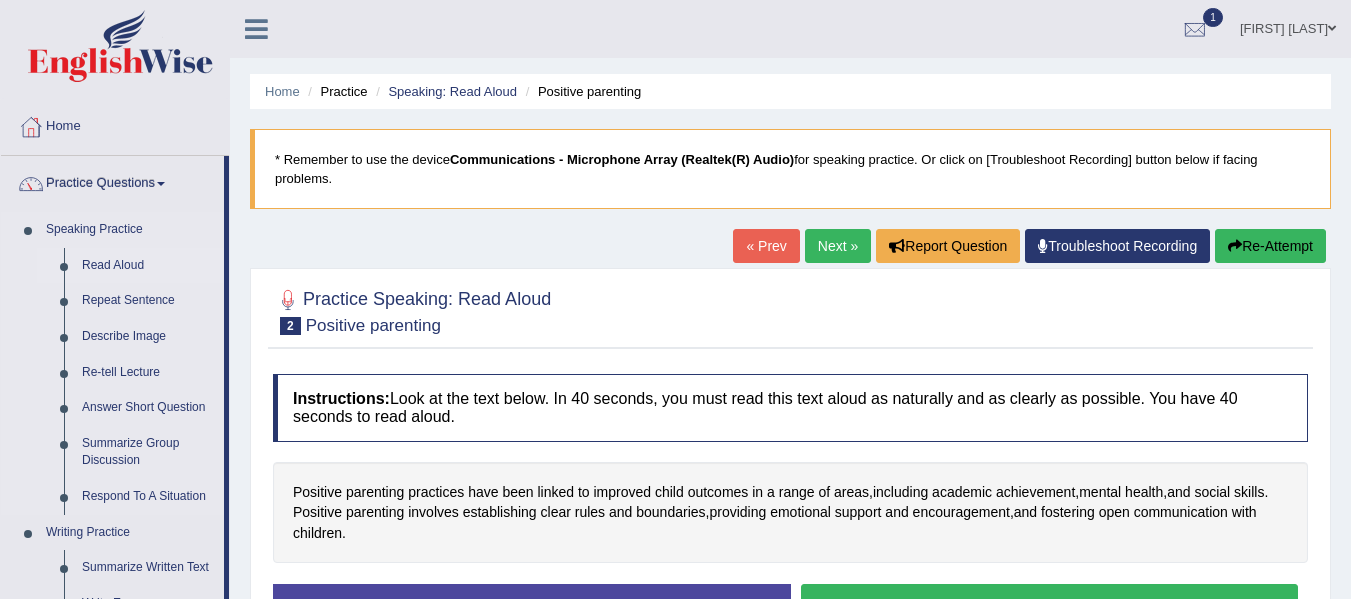 click on "Read Aloud" at bounding box center (148, 266) 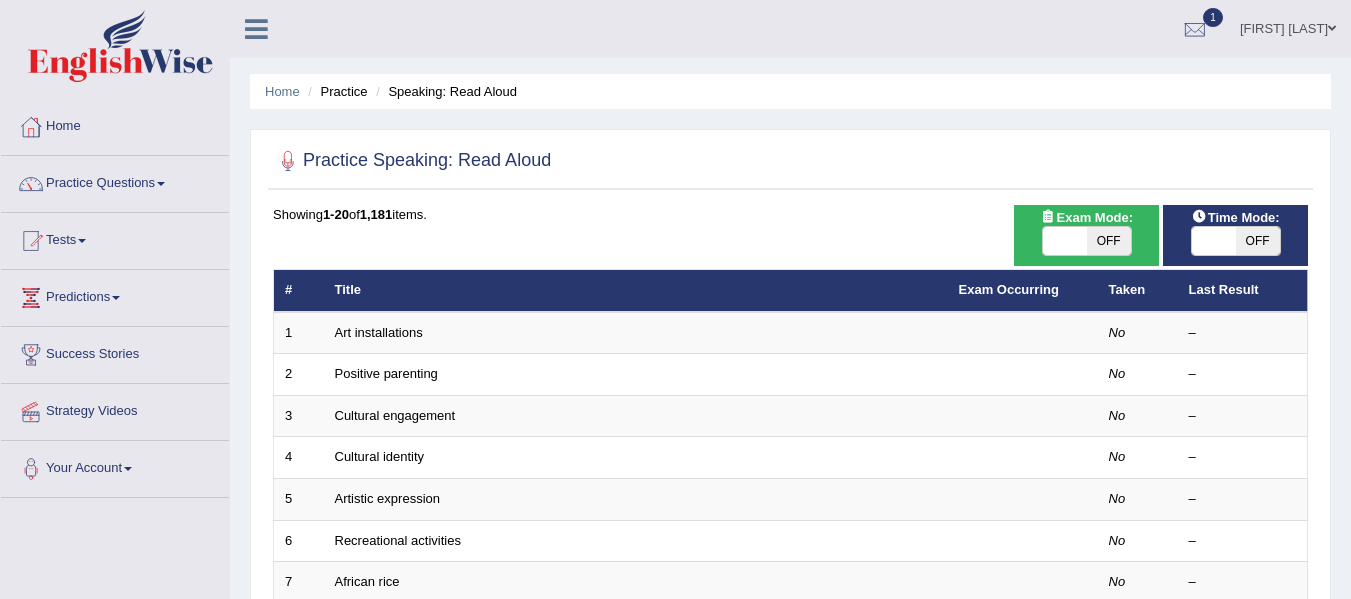 scroll, scrollTop: 0, scrollLeft: 0, axis: both 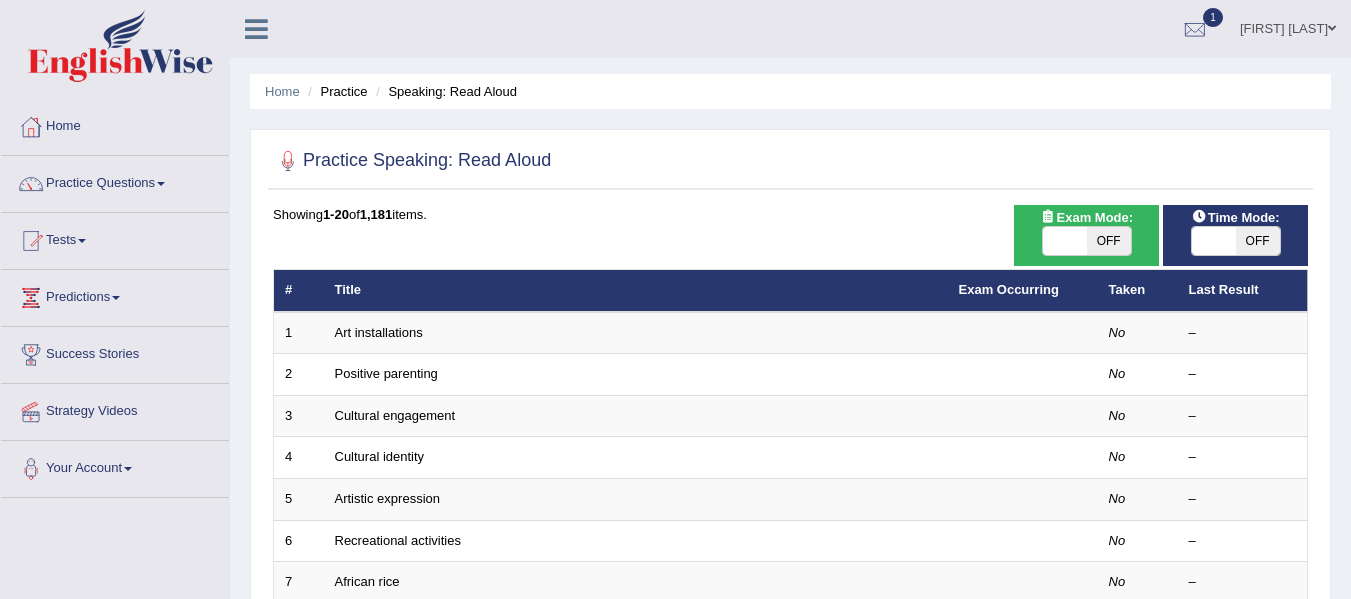 click on "OFF" at bounding box center (1258, 241) 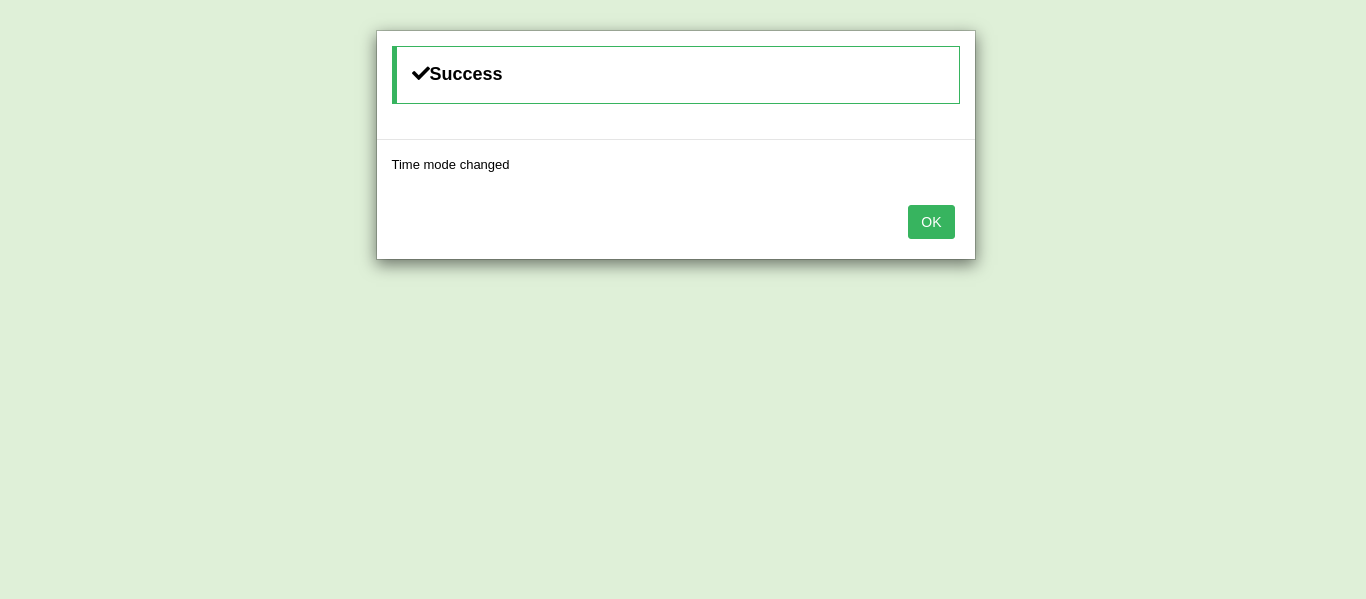 click on "OK" at bounding box center [931, 222] 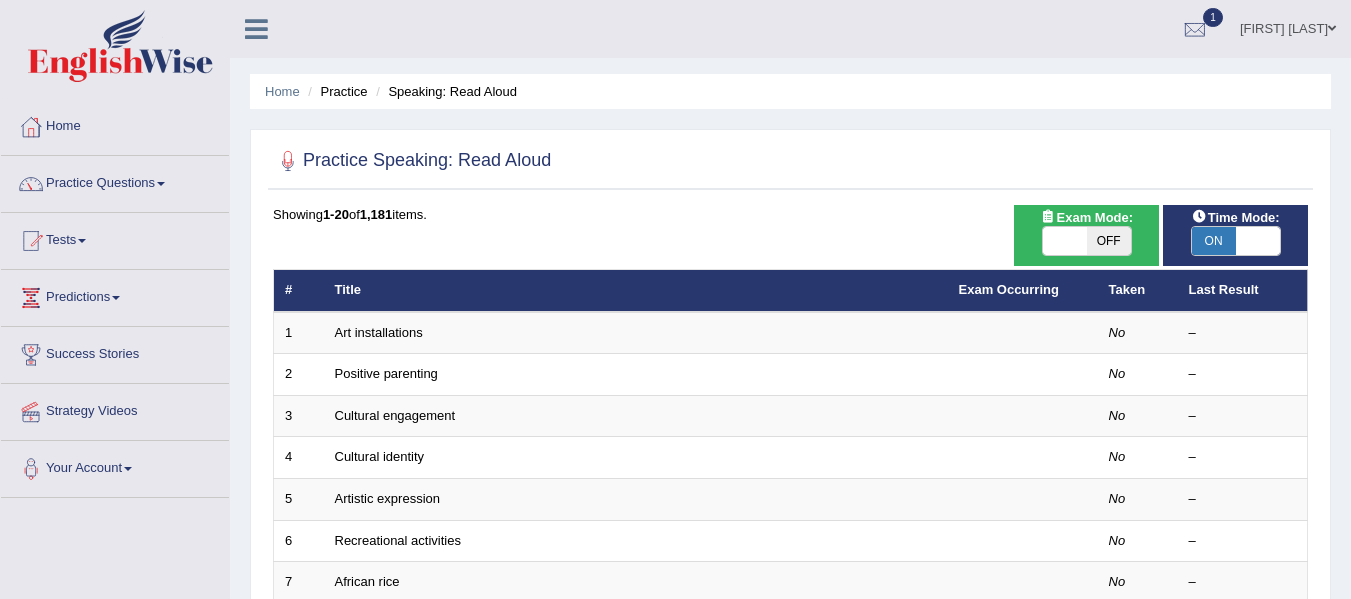click on "OFF" at bounding box center [1109, 241] 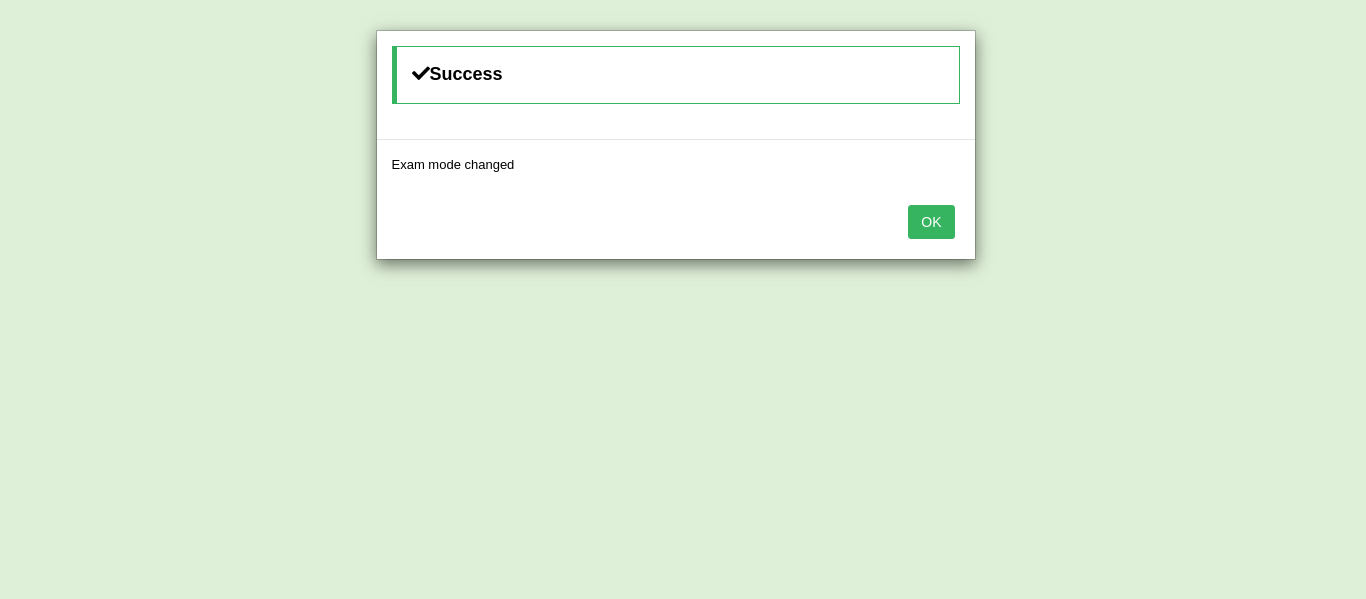 click on "OK" at bounding box center [931, 222] 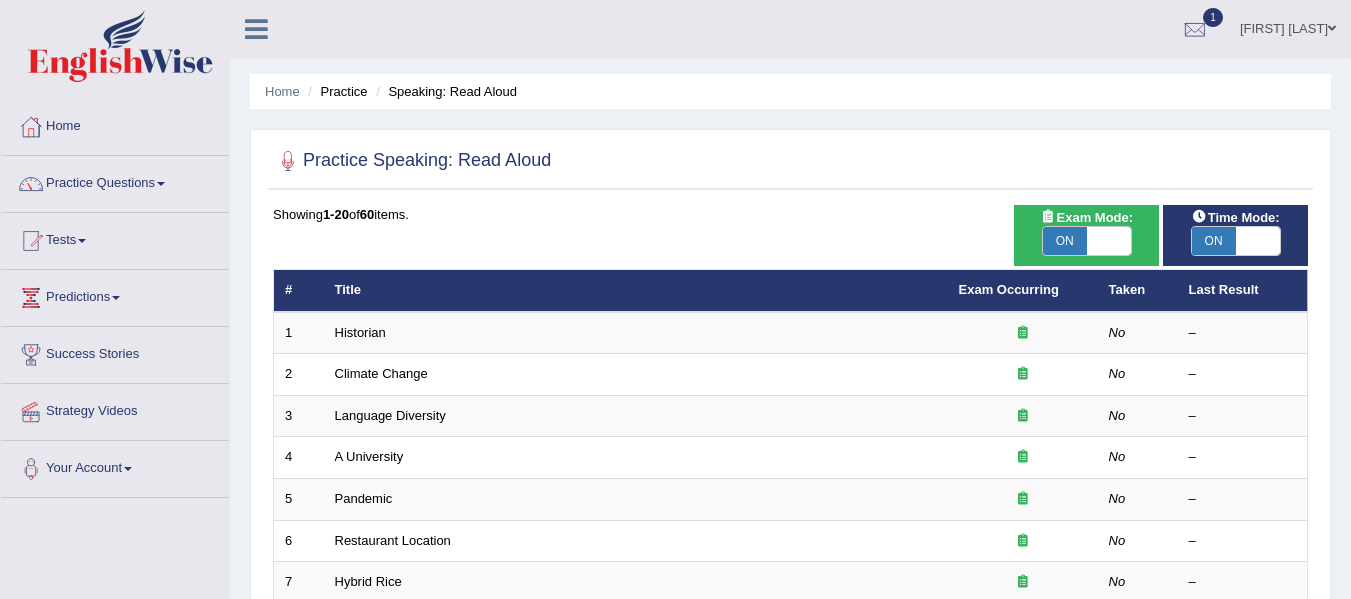 scroll, scrollTop: 0, scrollLeft: 0, axis: both 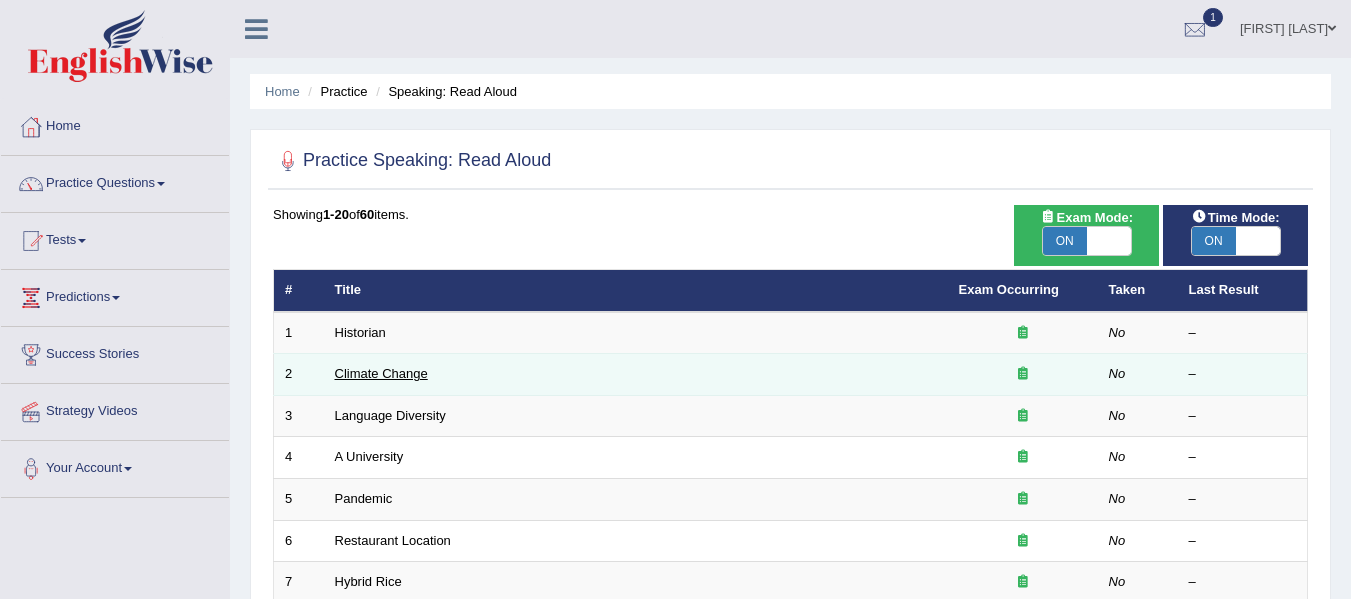 click on "Climate Change" at bounding box center (381, 373) 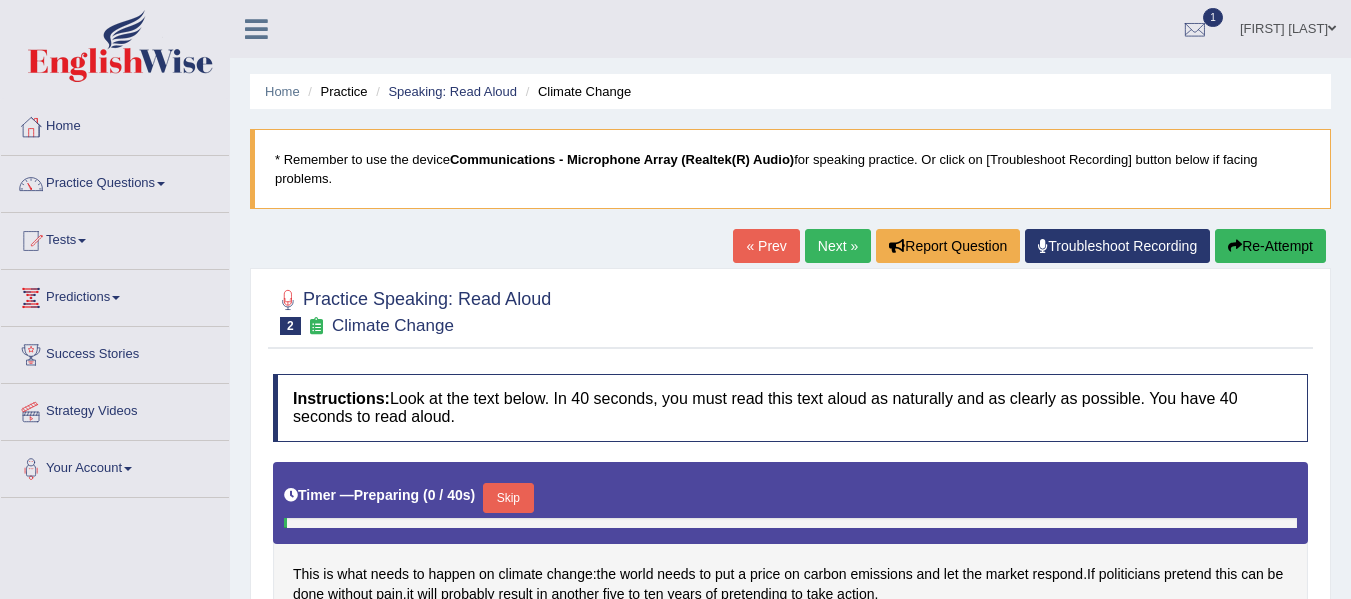 scroll, scrollTop: 0, scrollLeft: 0, axis: both 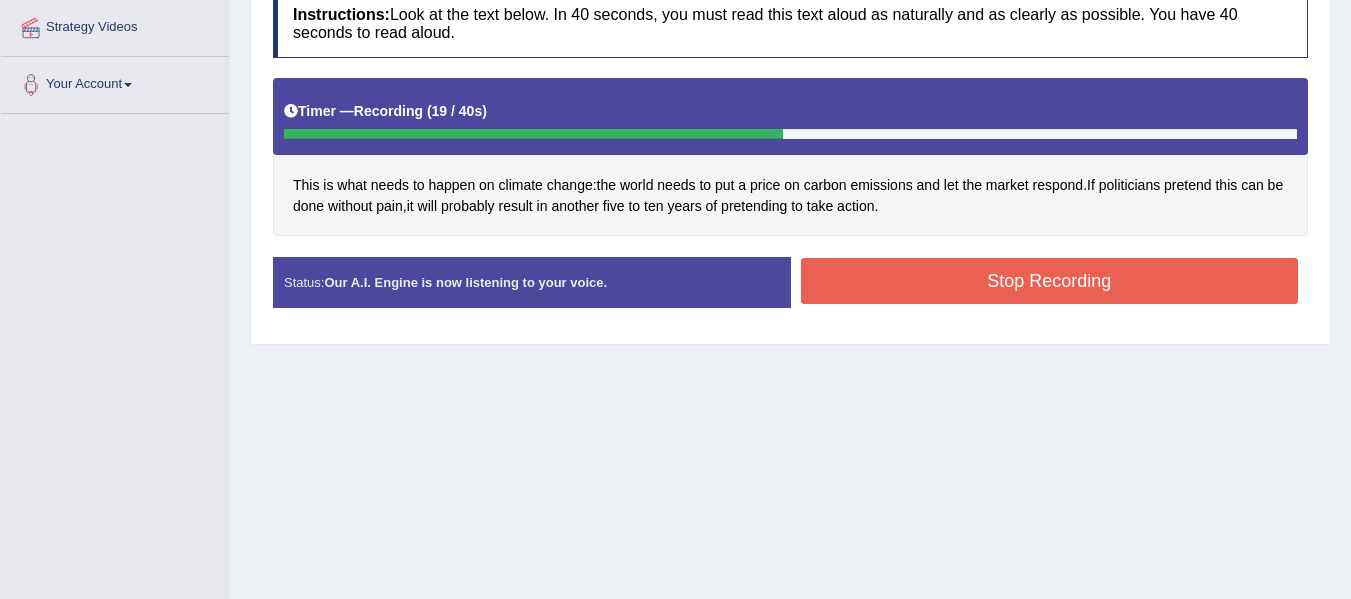 click on "Stop Recording" at bounding box center [1050, 281] 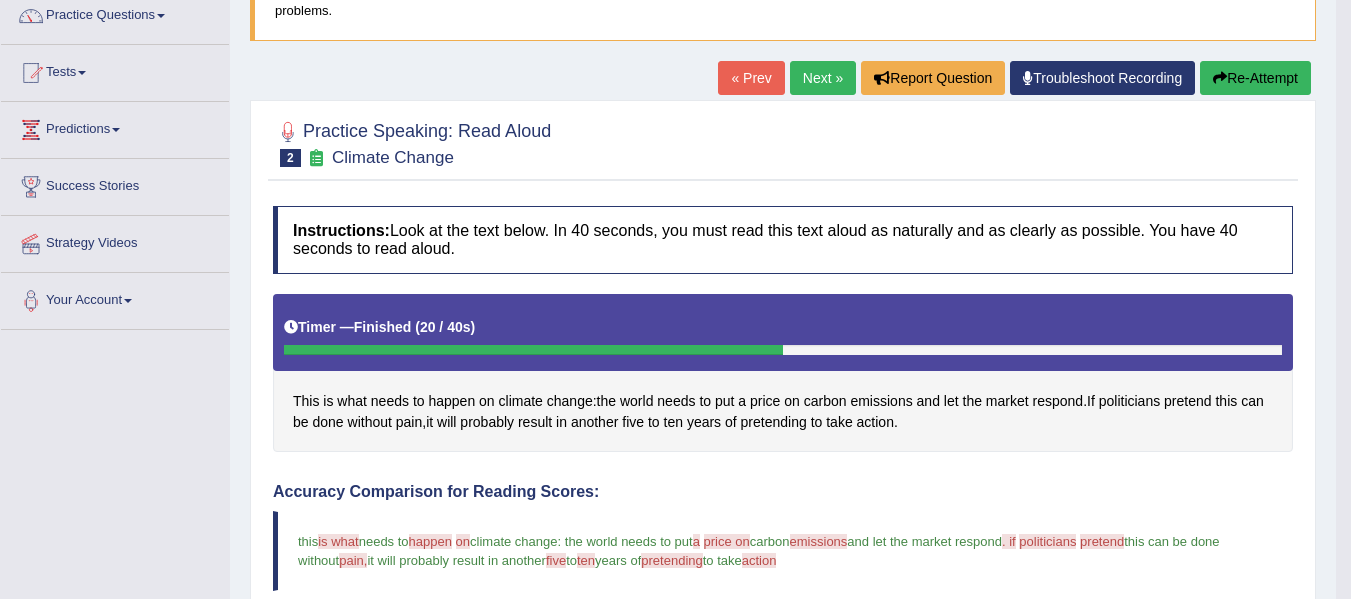 scroll, scrollTop: 163, scrollLeft: 0, axis: vertical 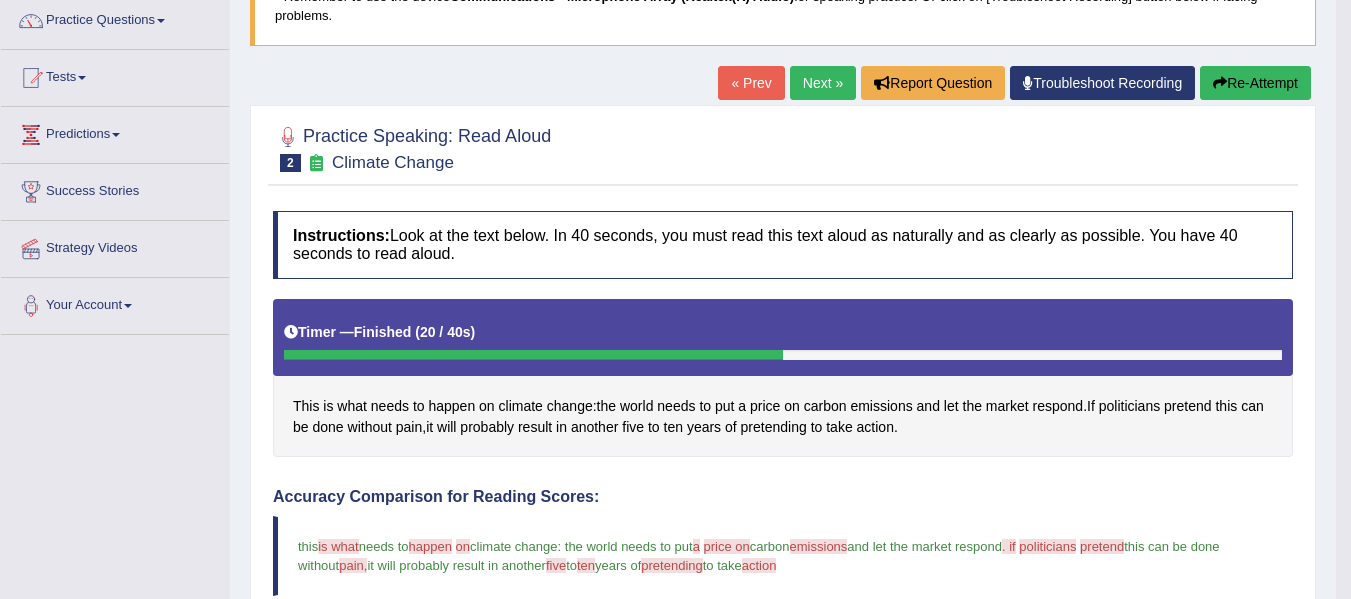 click on "Next »" at bounding box center [823, 83] 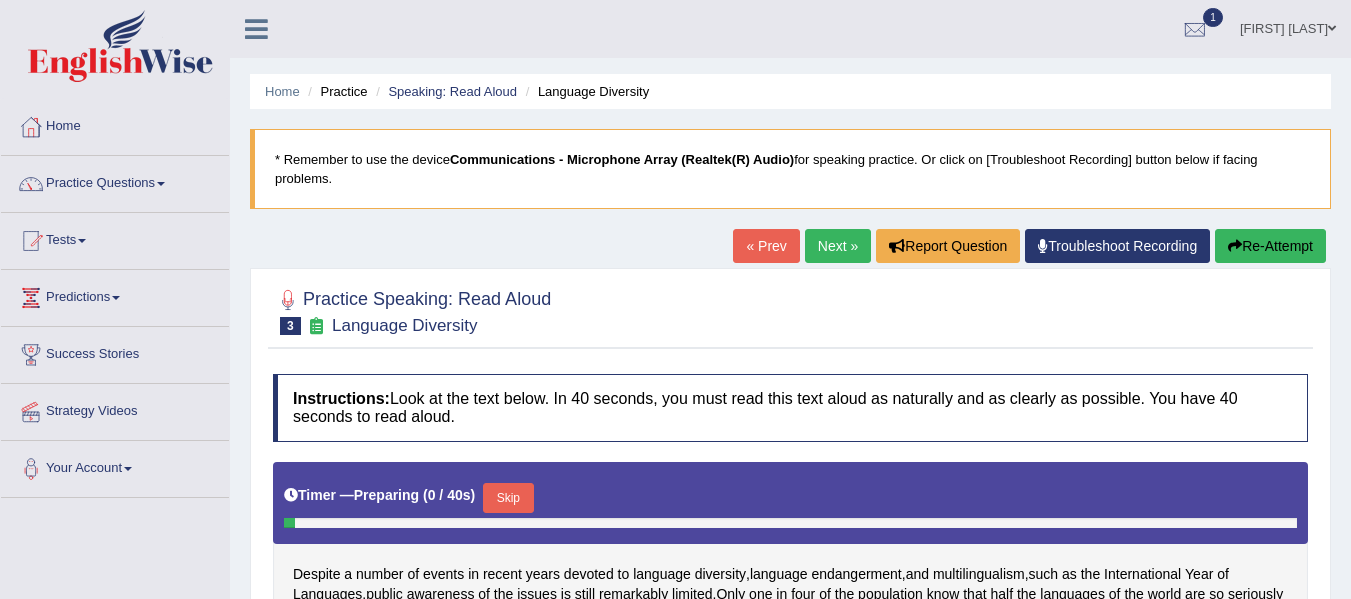 scroll, scrollTop: 0, scrollLeft: 0, axis: both 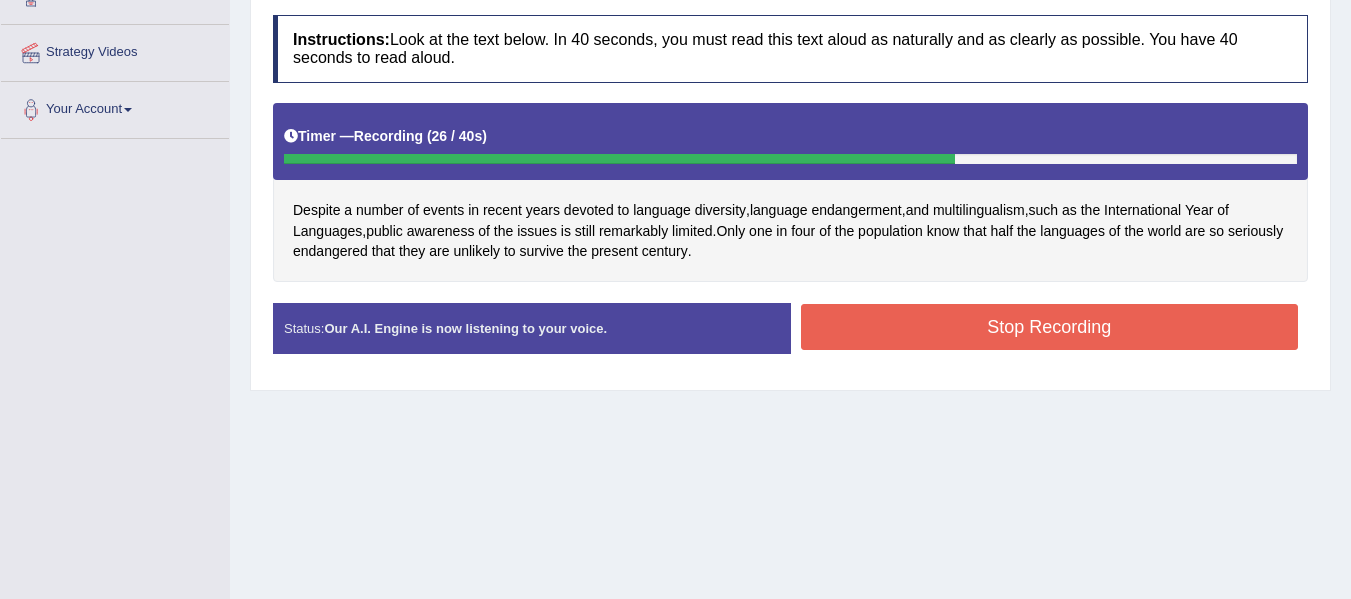 click on "Stop Recording" at bounding box center (1050, 327) 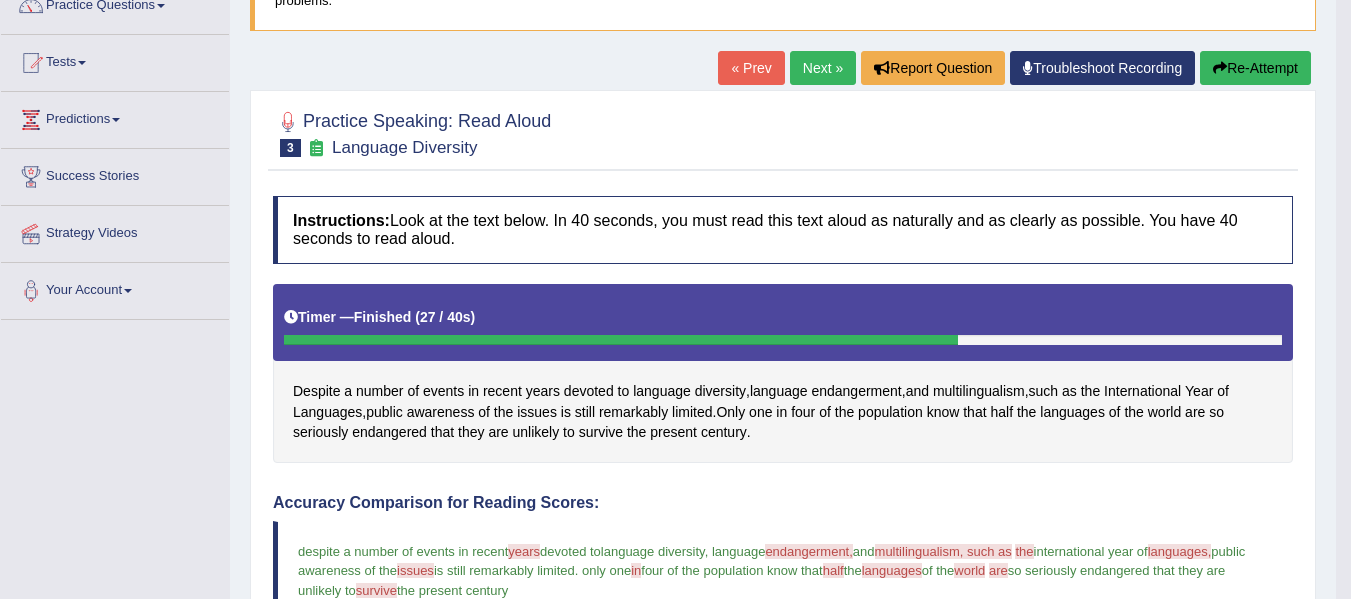 scroll, scrollTop: 160, scrollLeft: 0, axis: vertical 